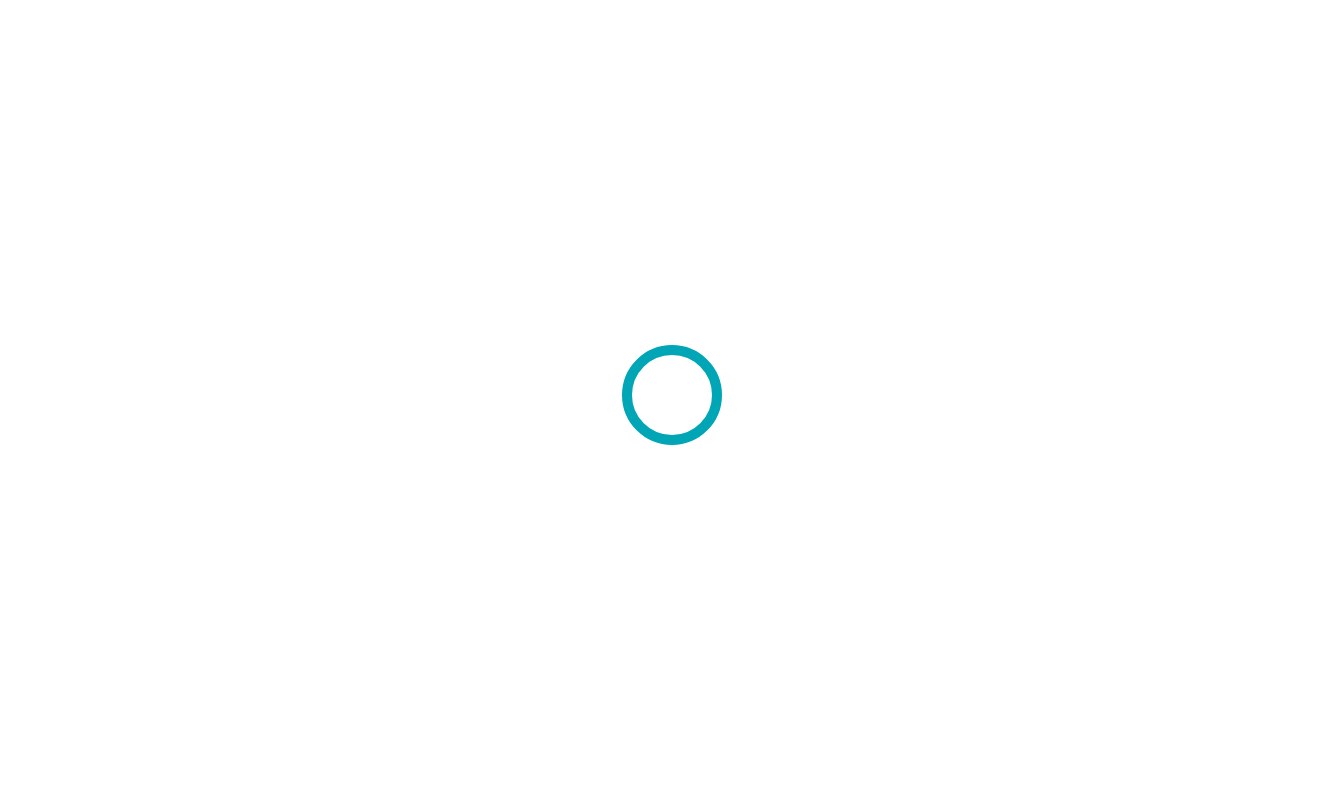 scroll, scrollTop: 0, scrollLeft: 0, axis: both 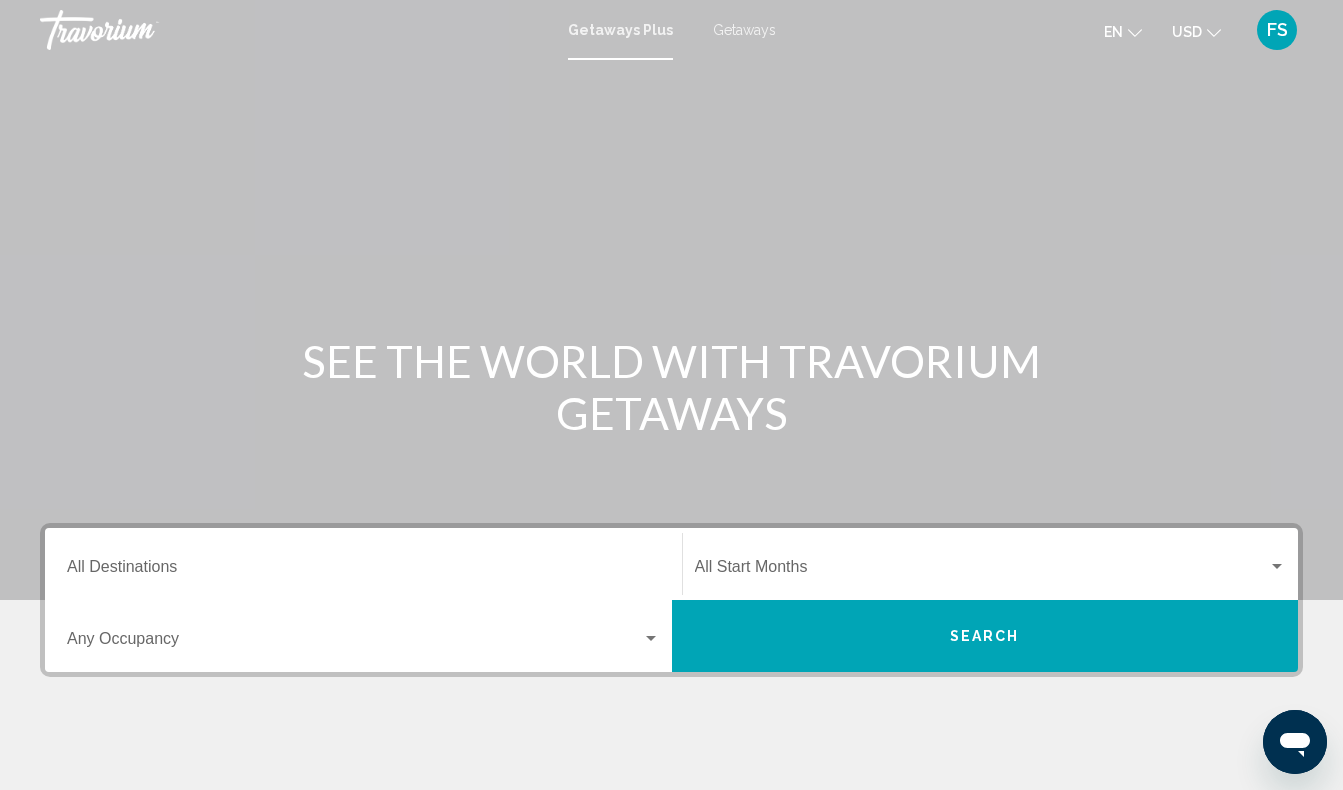 click on "Destination All Destinations" at bounding box center [363, 571] 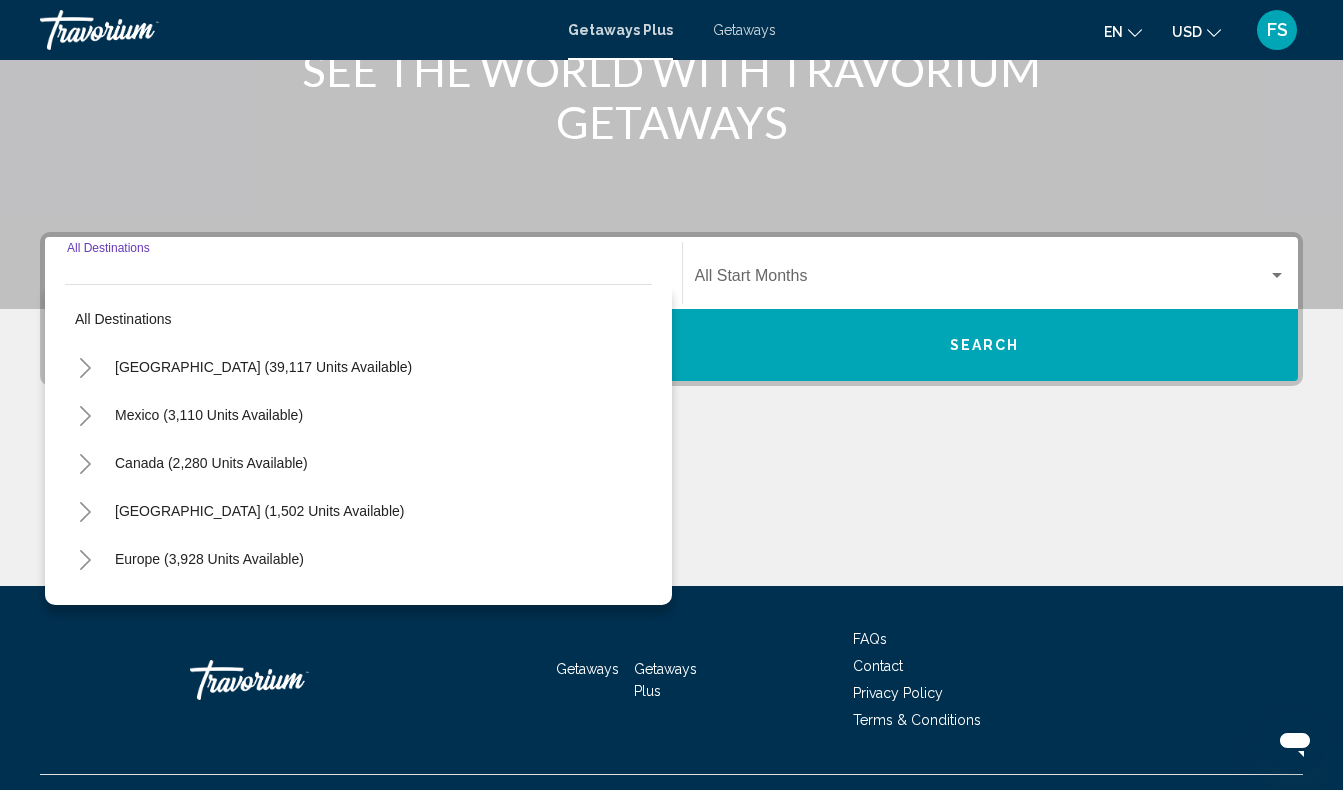 scroll, scrollTop: 332, scrollLeft: 0, axis: vertical 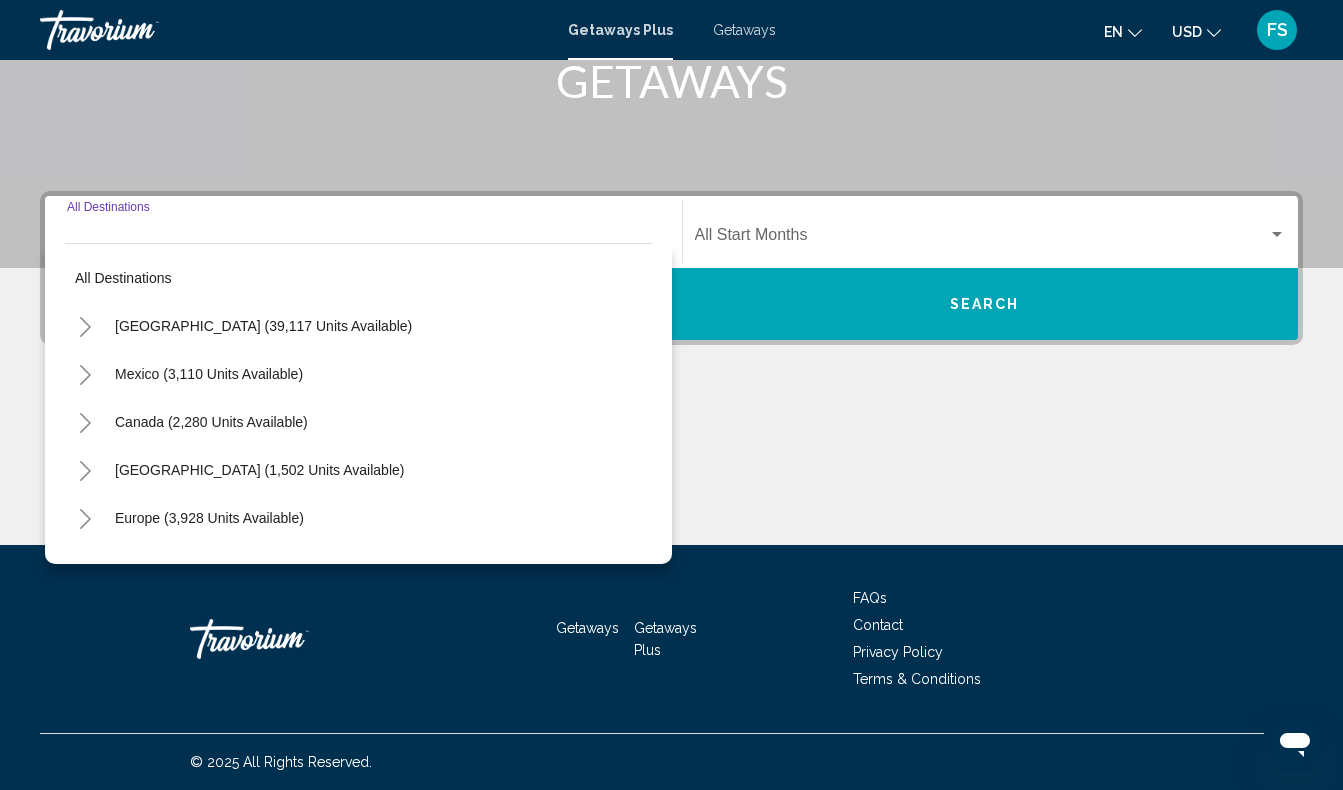 click 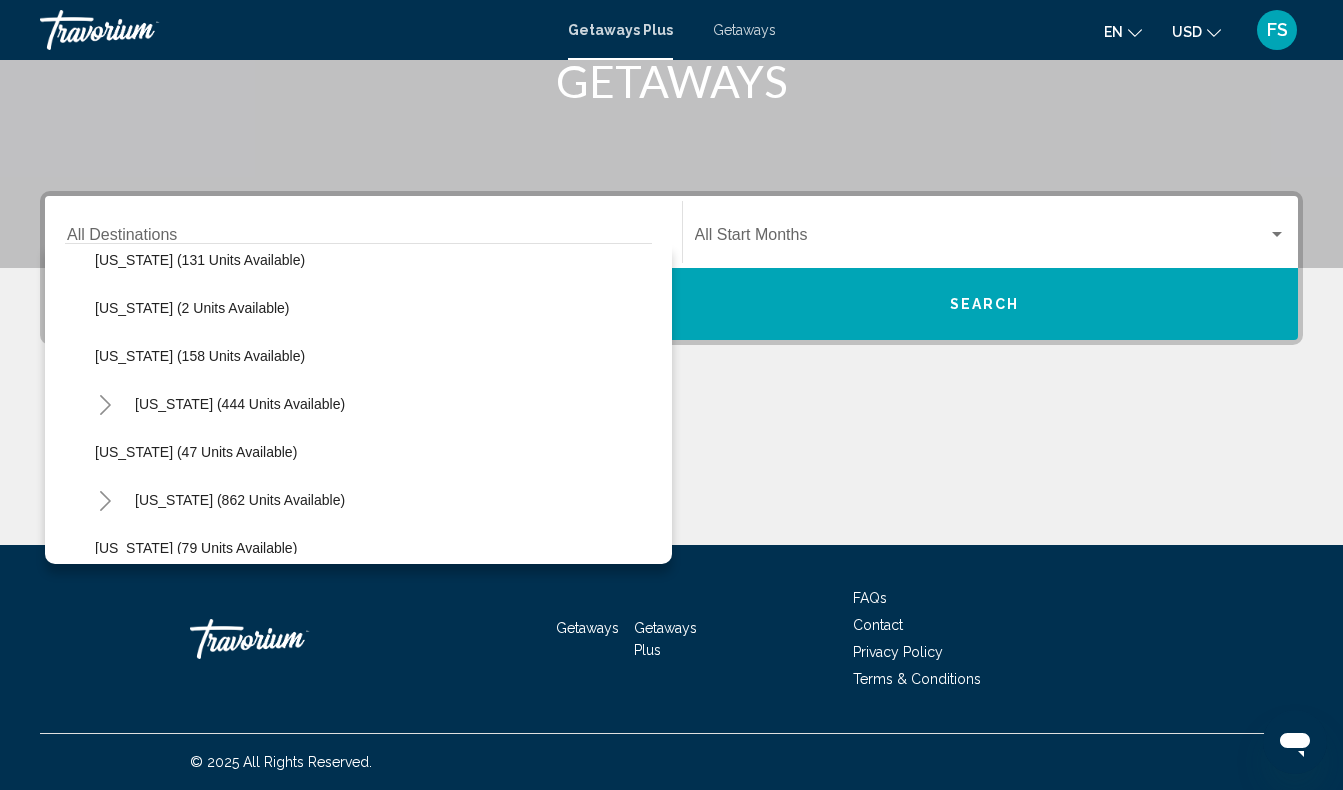 scroll, scrollTop: 555, scrollLeft: 0, axis: vertical 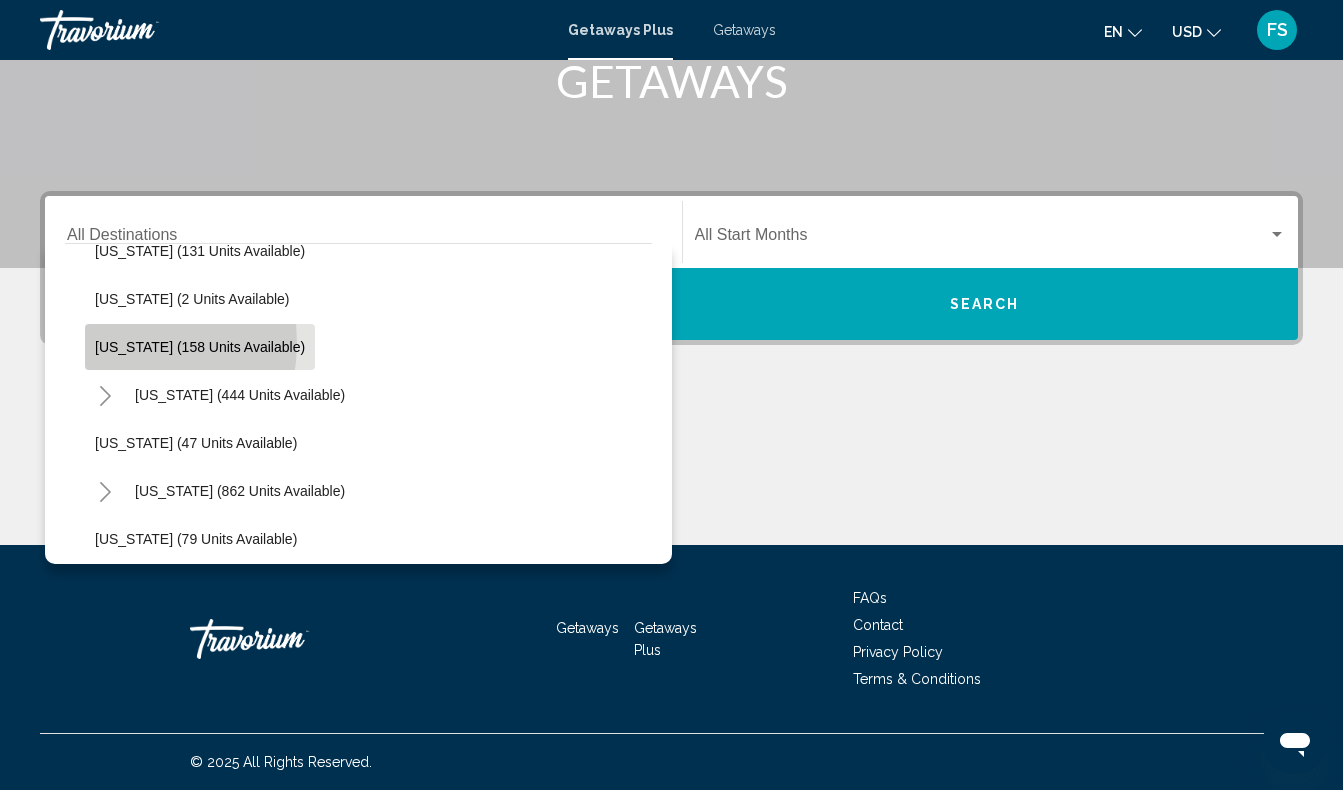 click on "[US_STATE] (158 units available)" 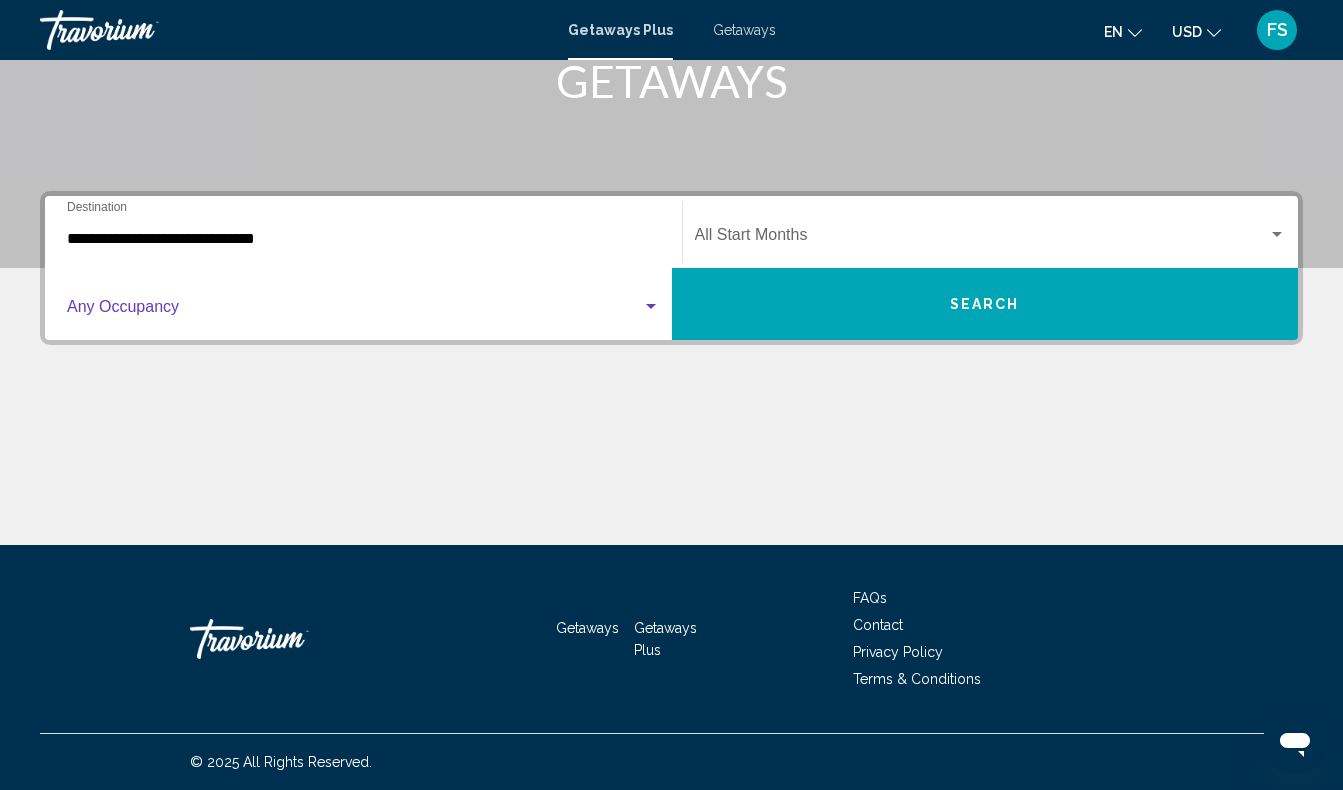 click at bounding box center [354, 311] 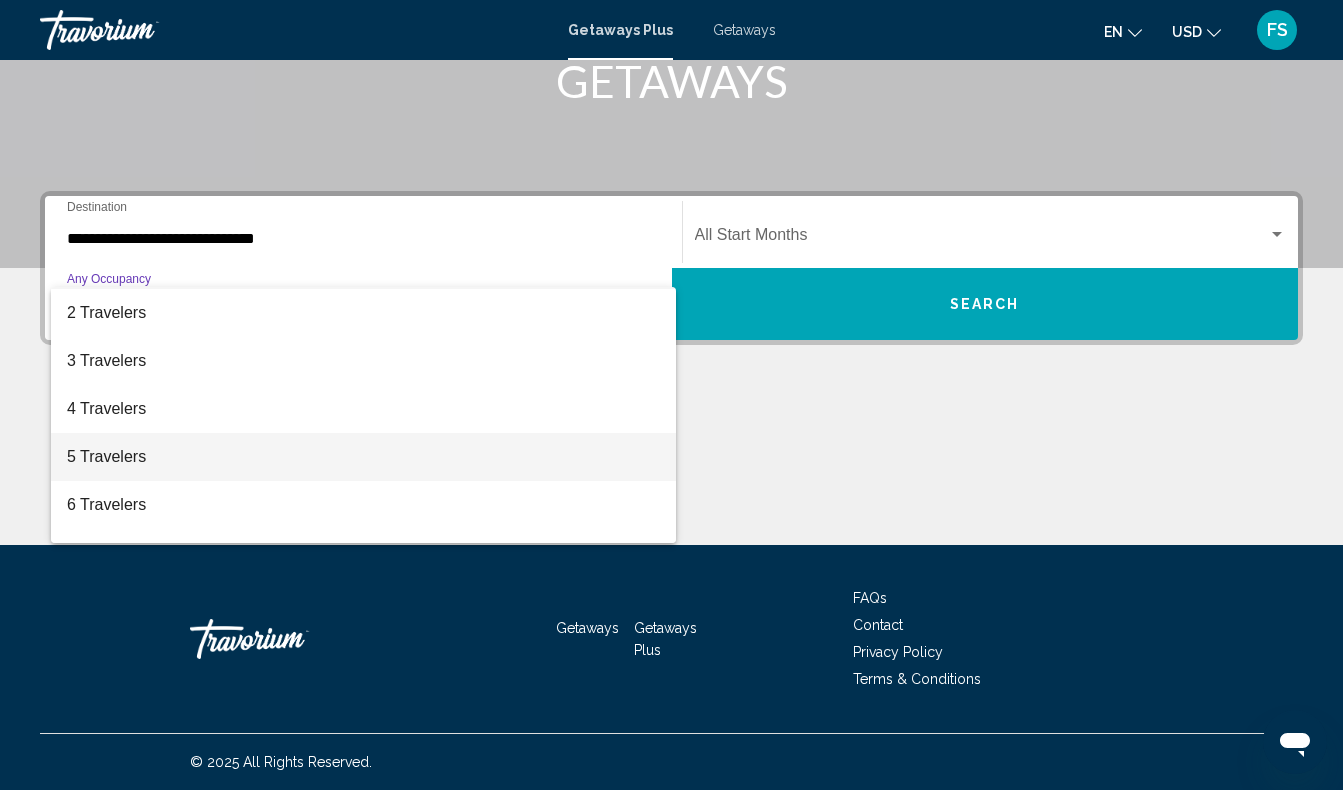 scroll, scrollTop: 80, scrollLeft: 0, axis: vertical 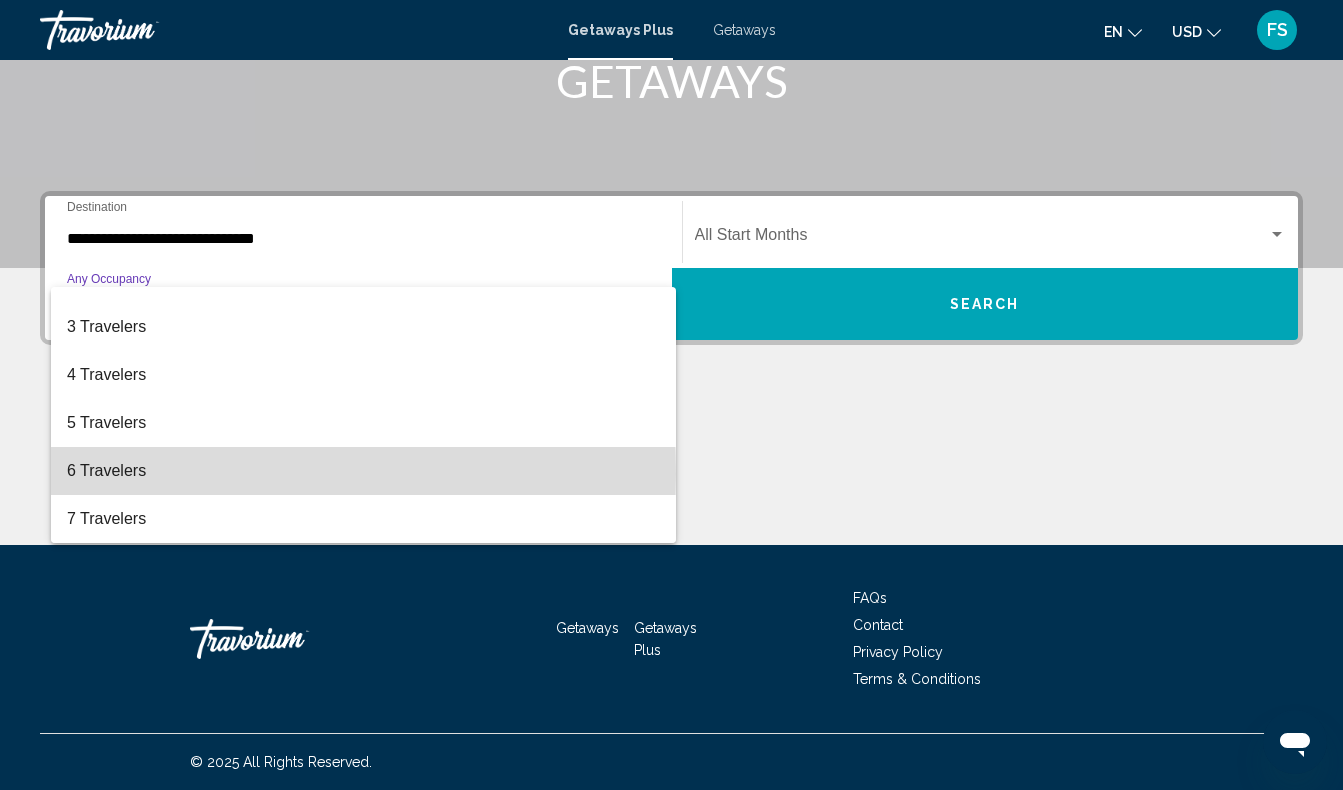 click on "6 Travelers" at bounding box center (363, 471) 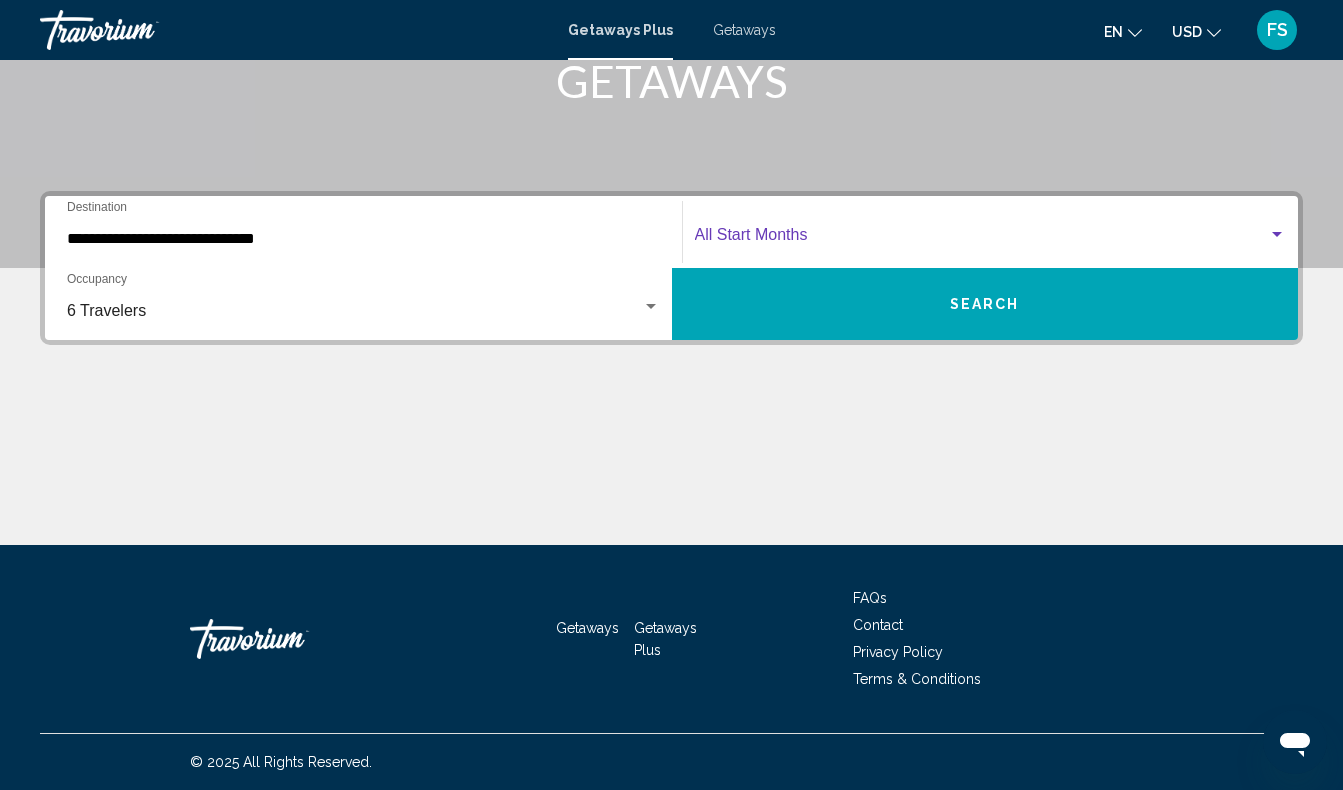 click at bounding box center [982, 239] 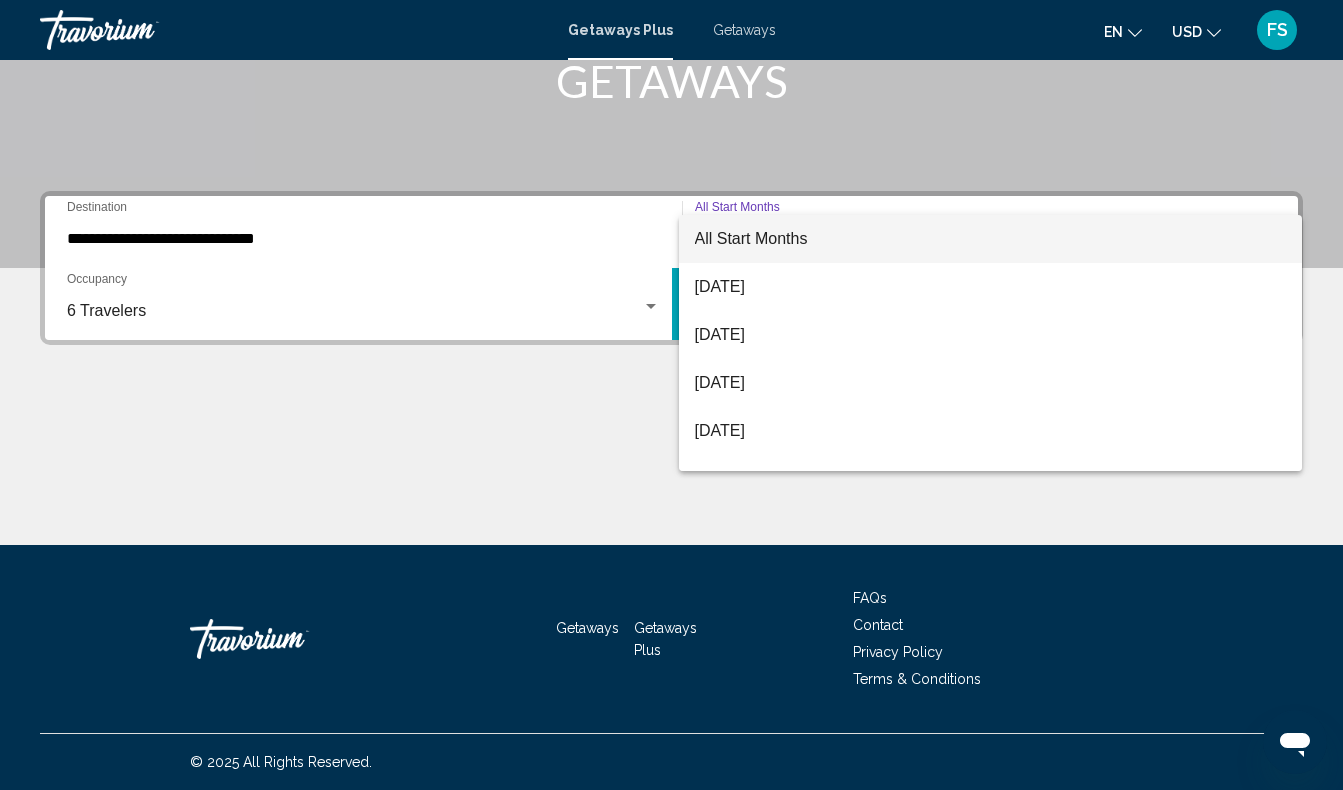 click on "All Start Months" at bounding box center (751, 238) 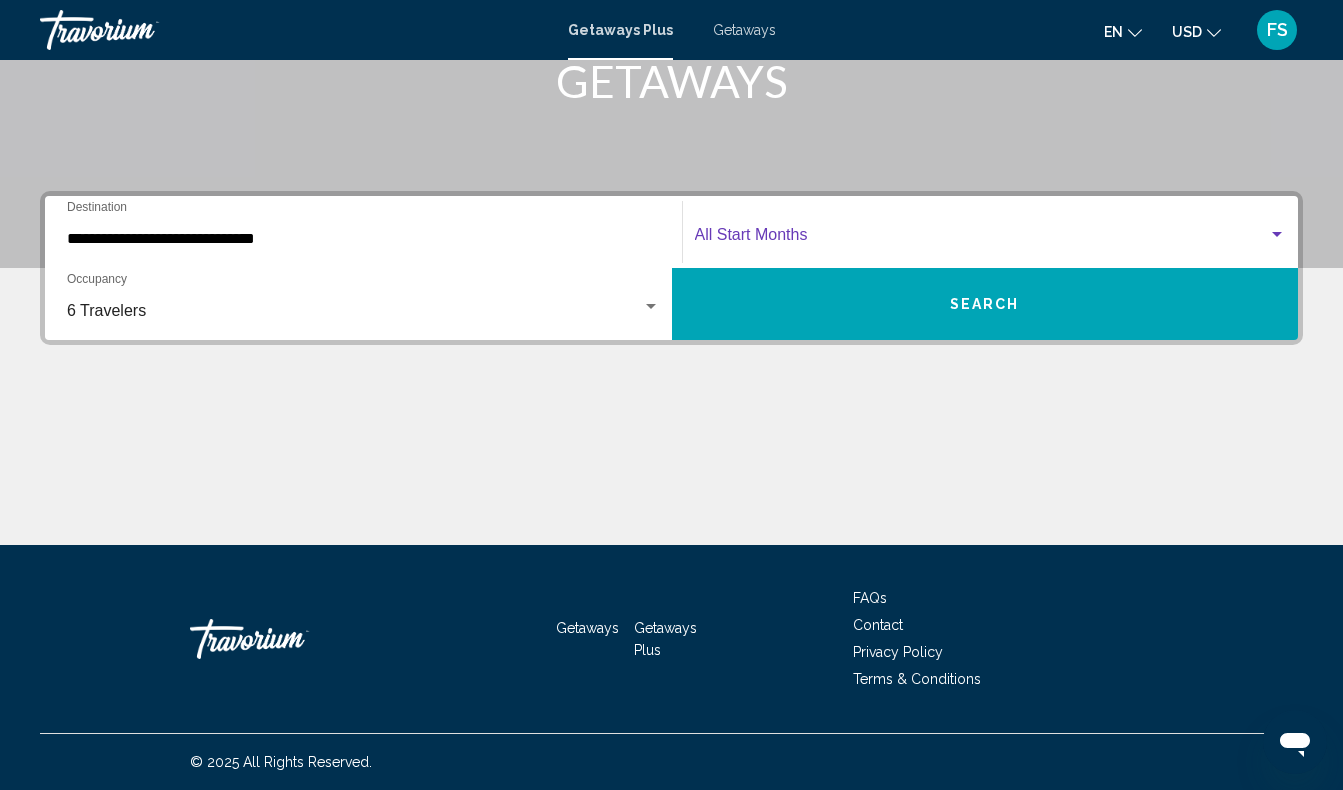 click on "Search" at bounding box center [985, 305] 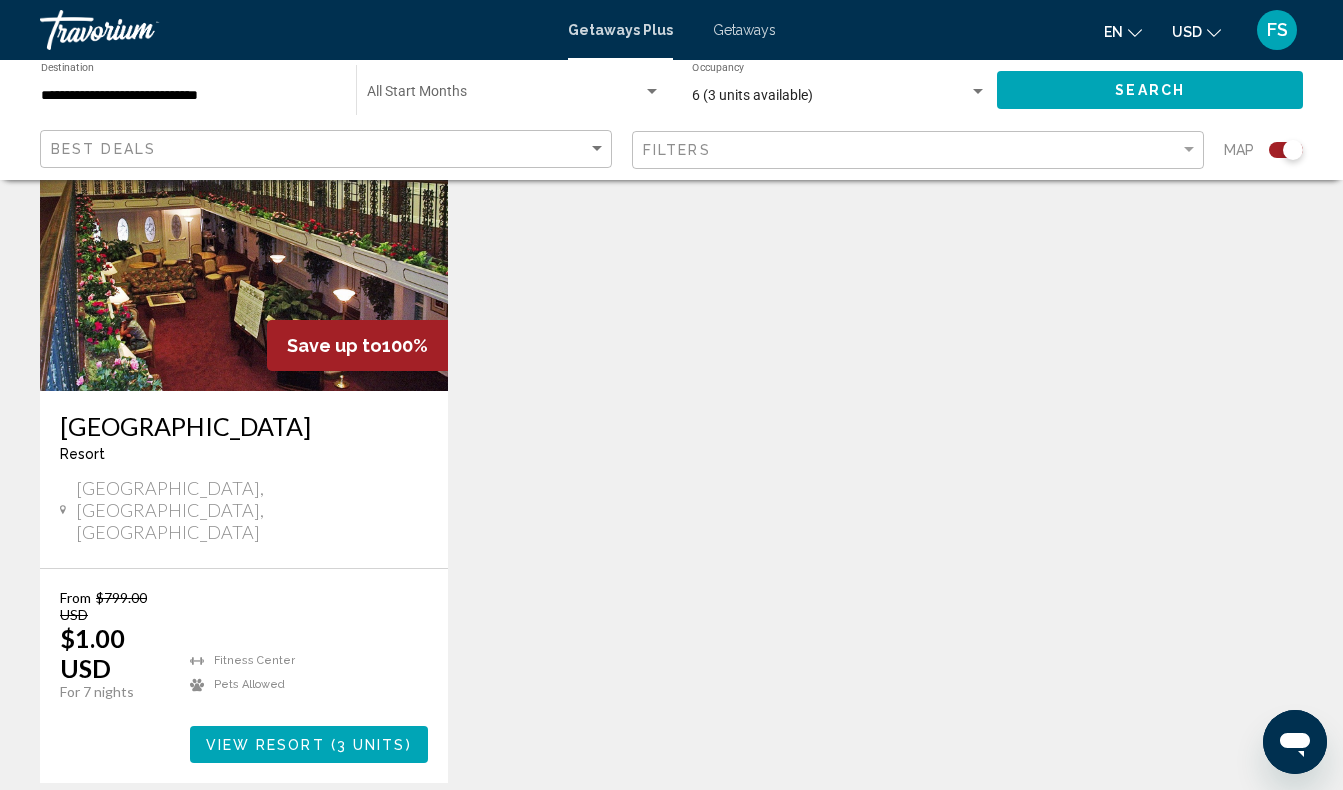 scroll, scrollTop: 820, scrollLeft: 0, axis: vertical 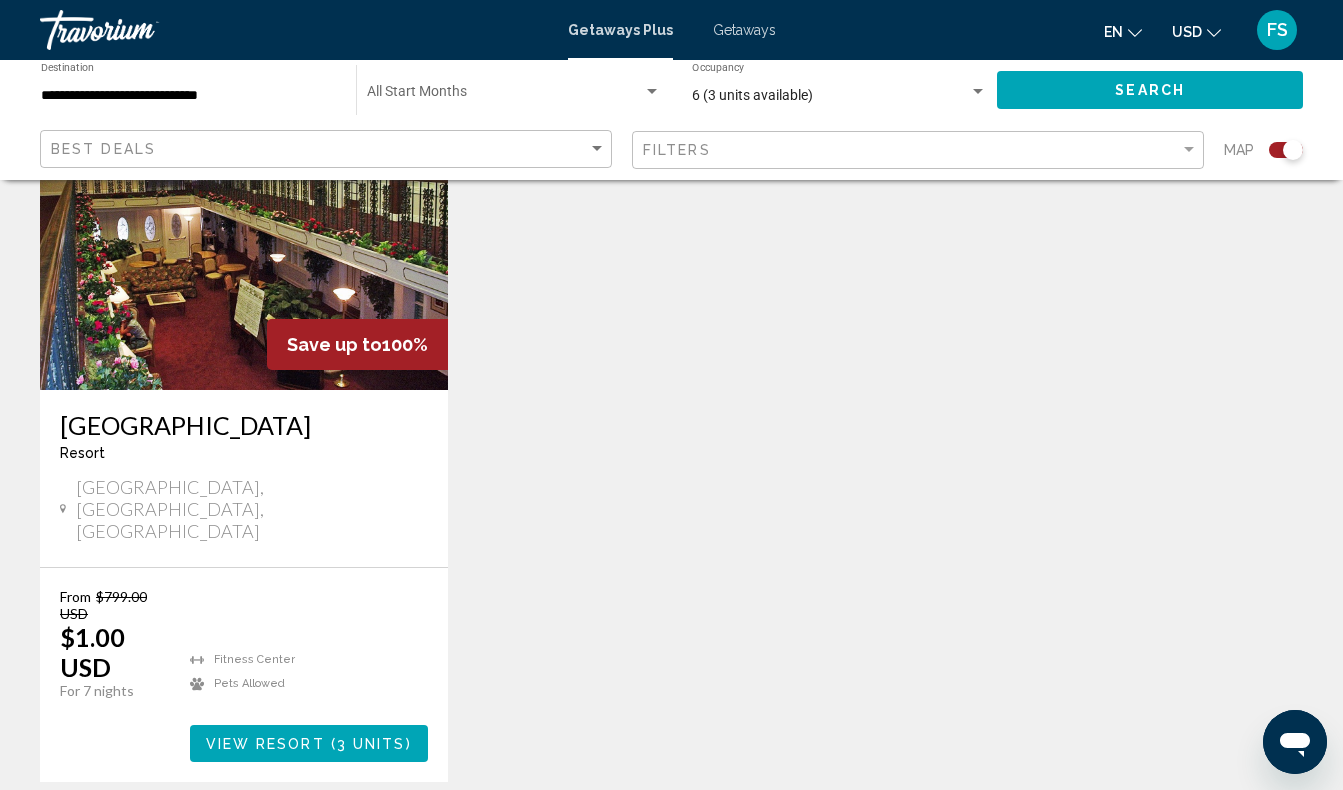 click at bounding box center (244, 230) 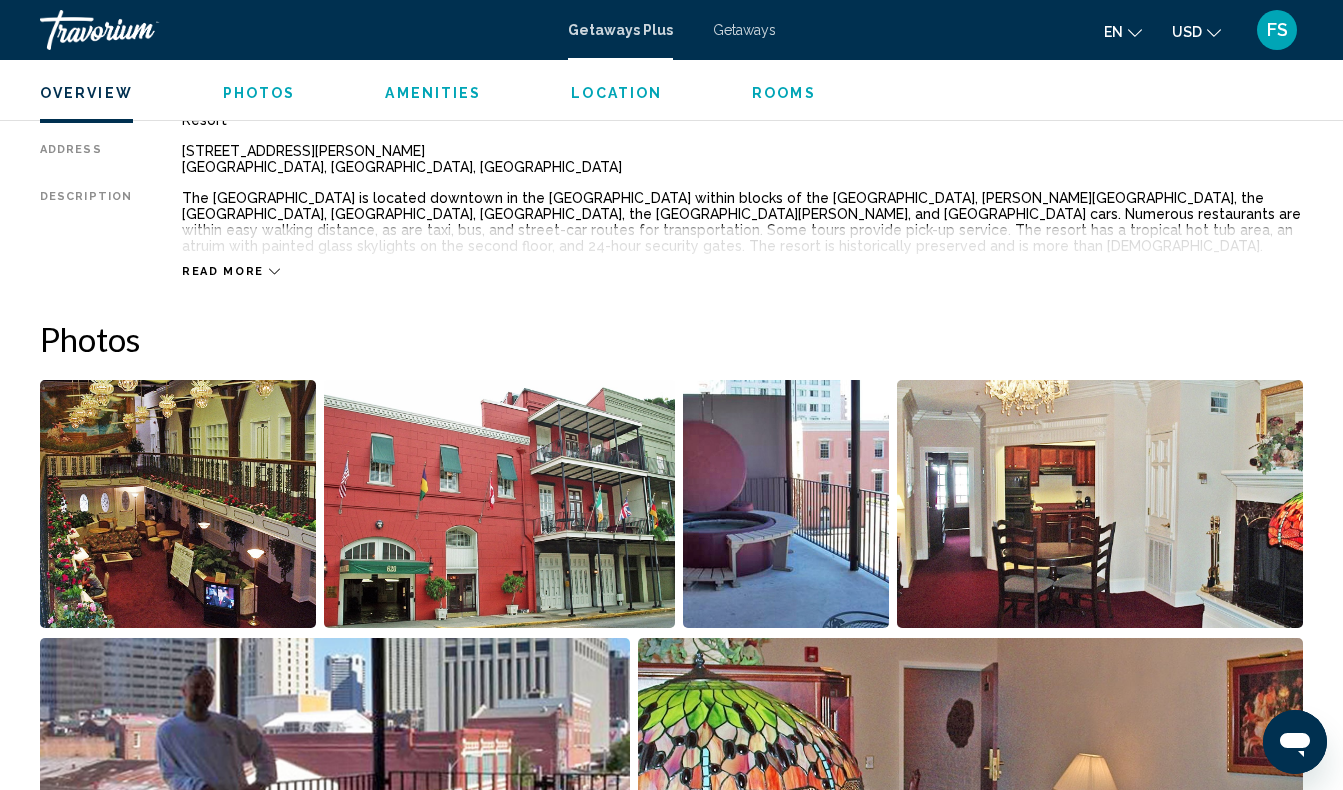 scroll, scrollTop: 840, scrollLeft: 0, axis: vertical 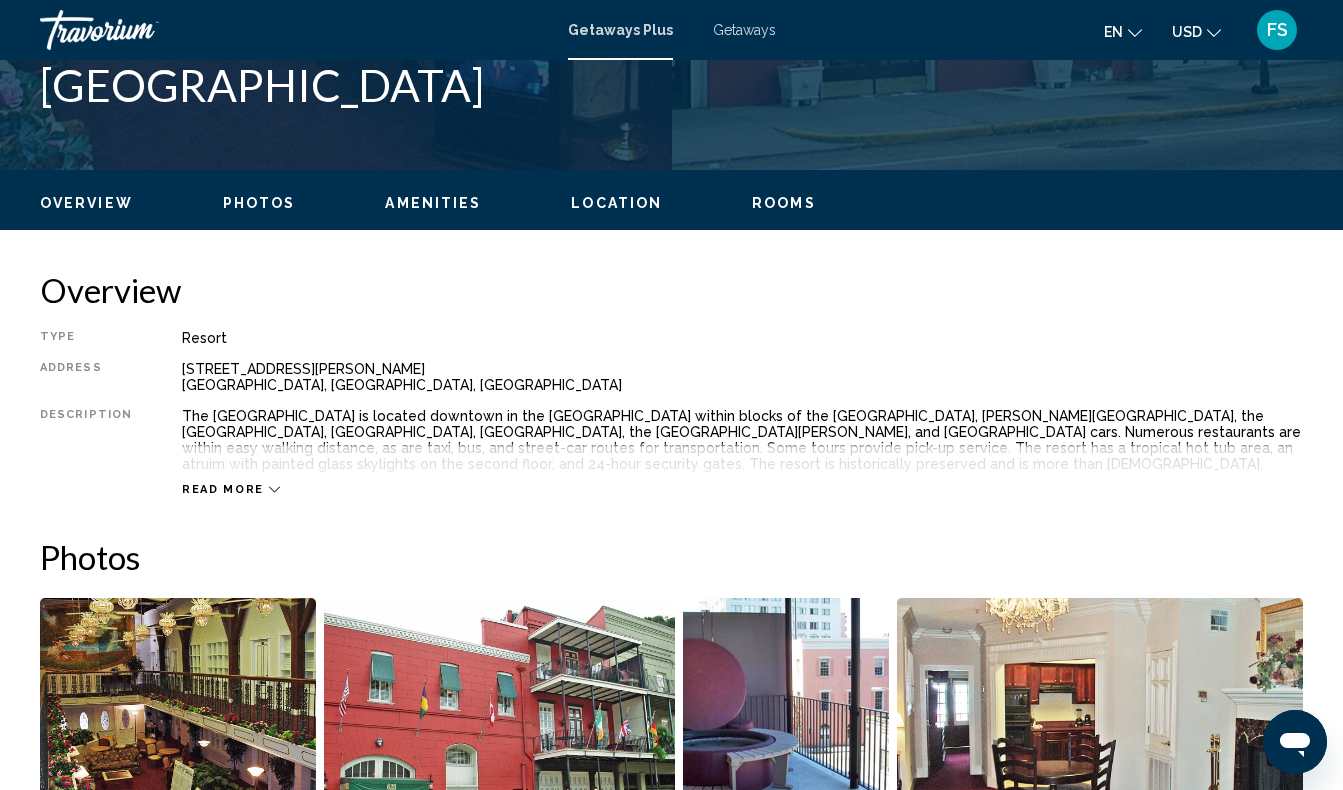 click on "Getaways" at bounding box center [744, 30] 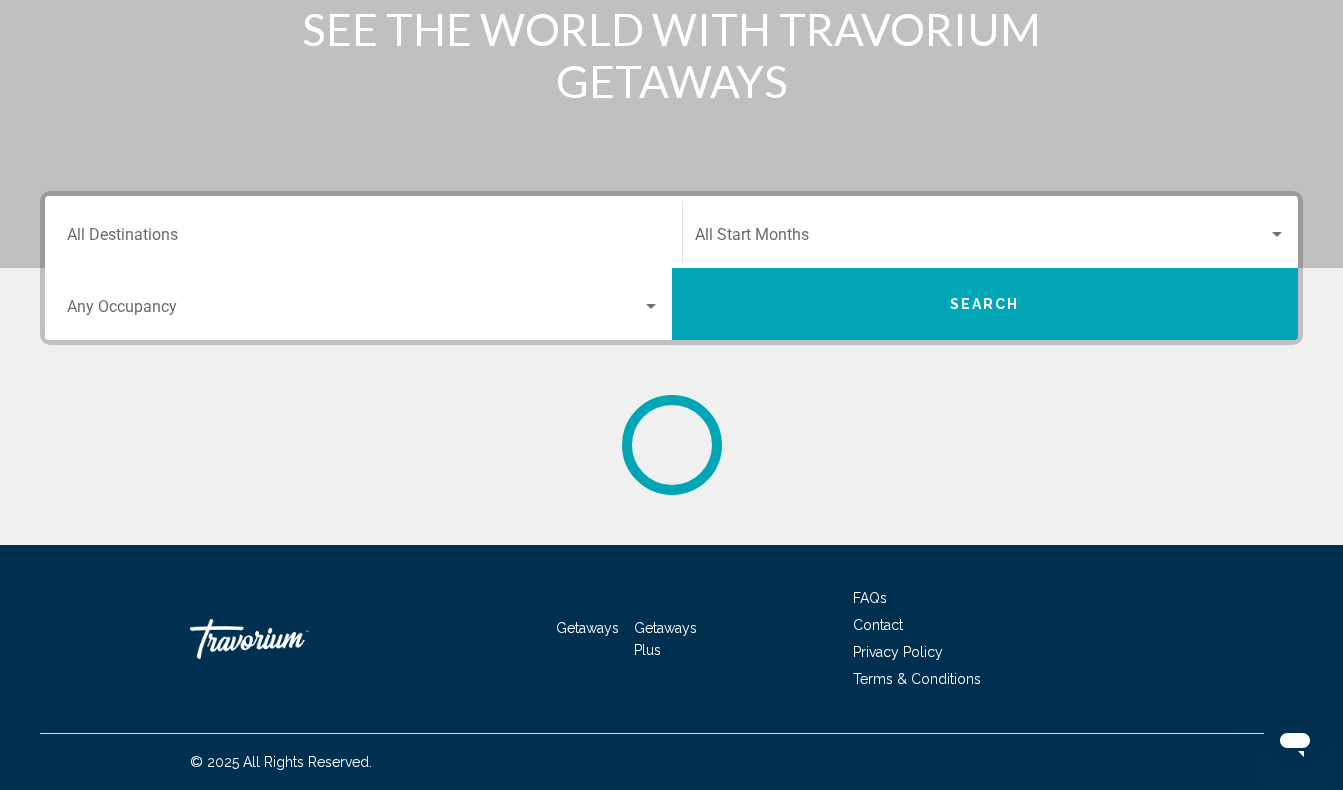 scroll, scrollTop: 0, scrollLeft: 0, axis: both 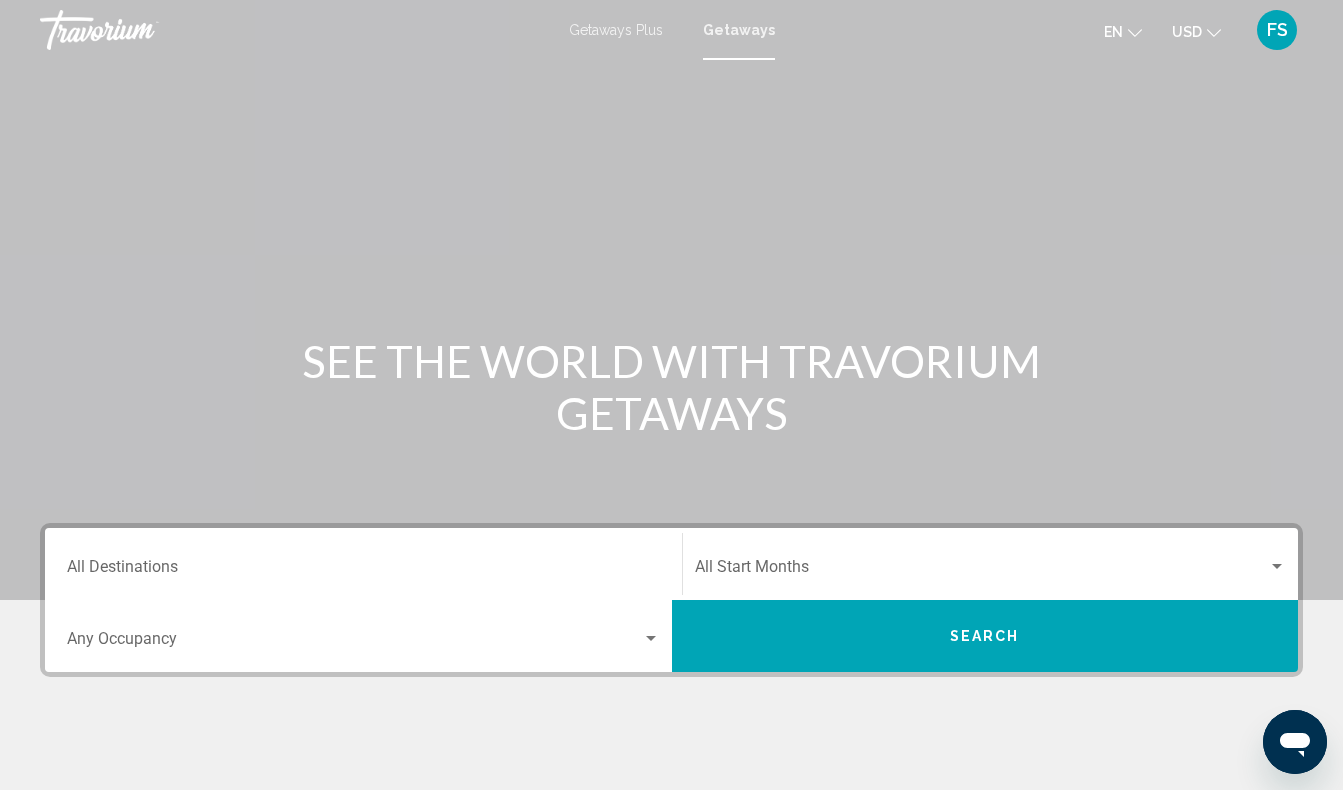 click on "Destination All Destinations" at bounding box center (363, 564) 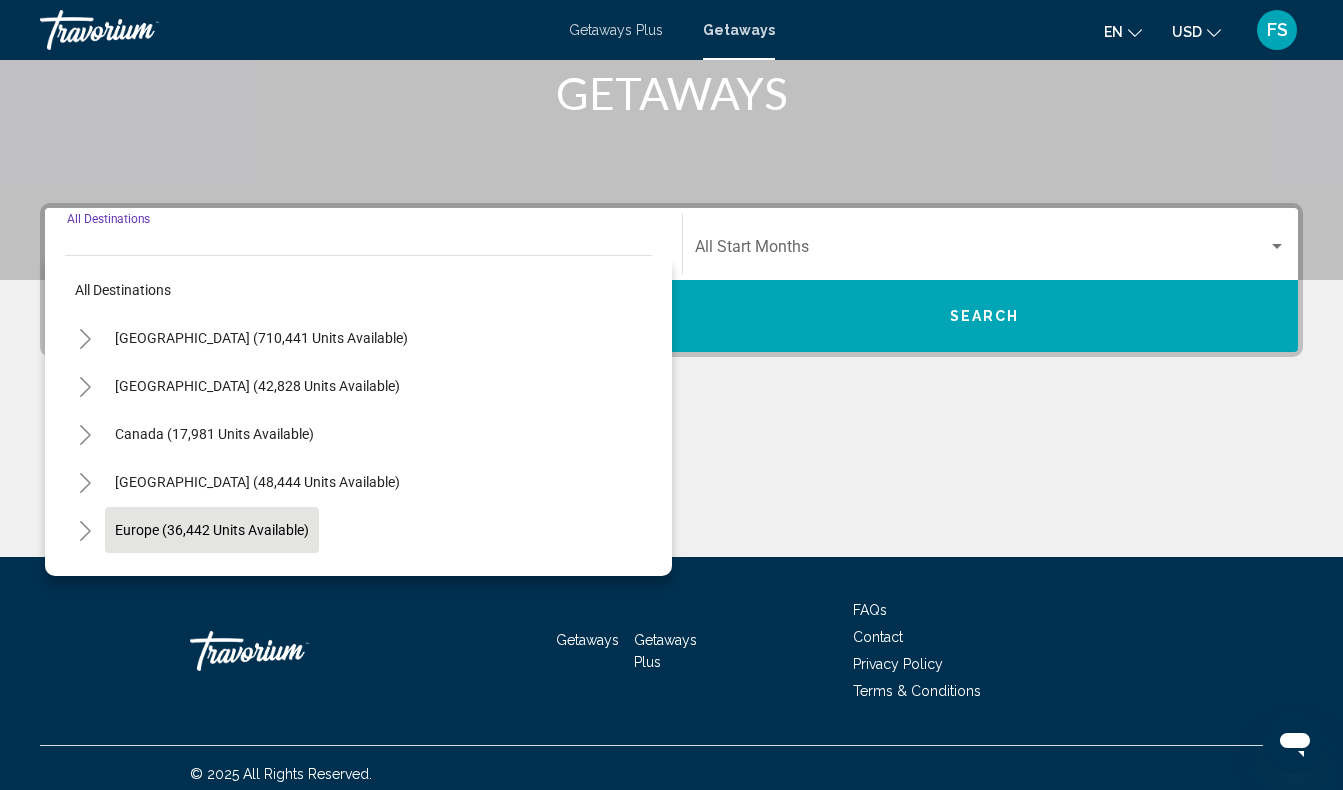 scroll, scrollTop: 332, scrollLeft: 0, axis: vertical 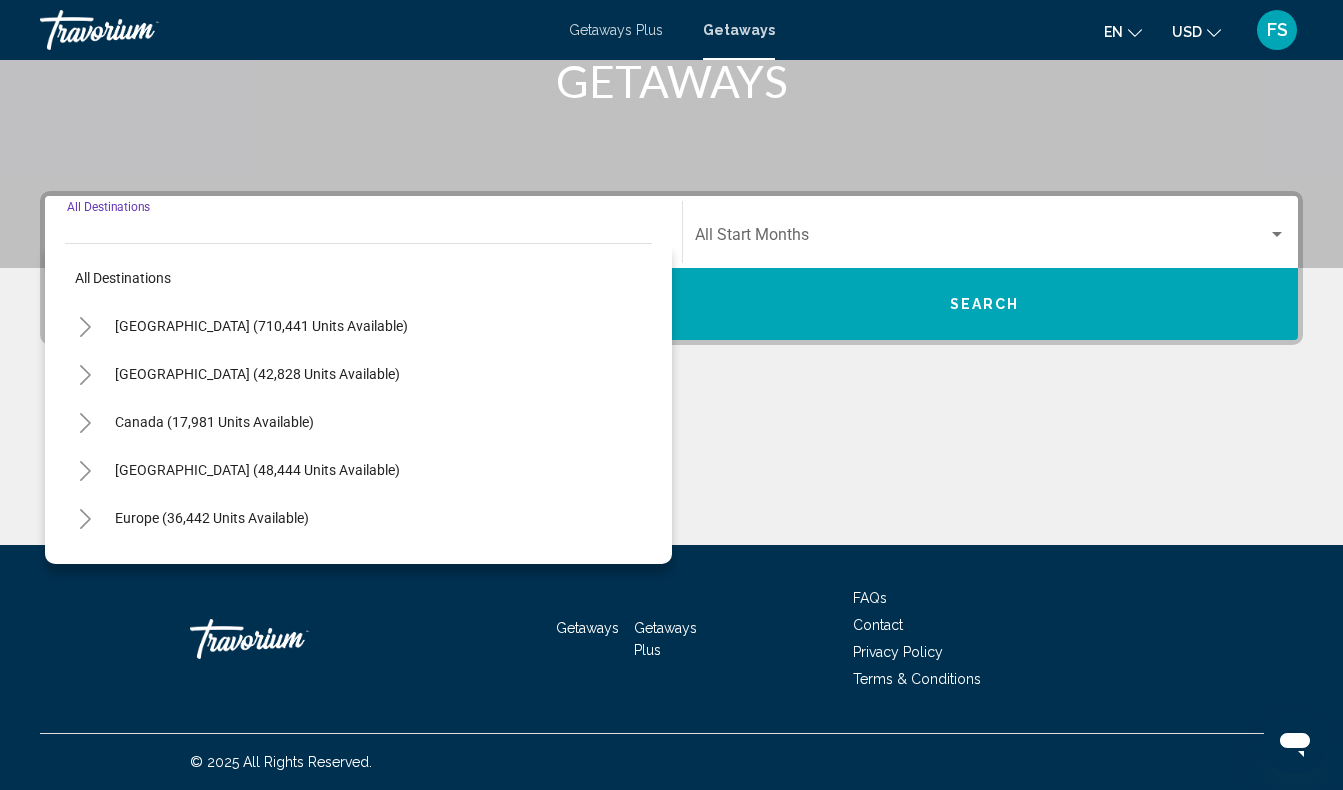 click 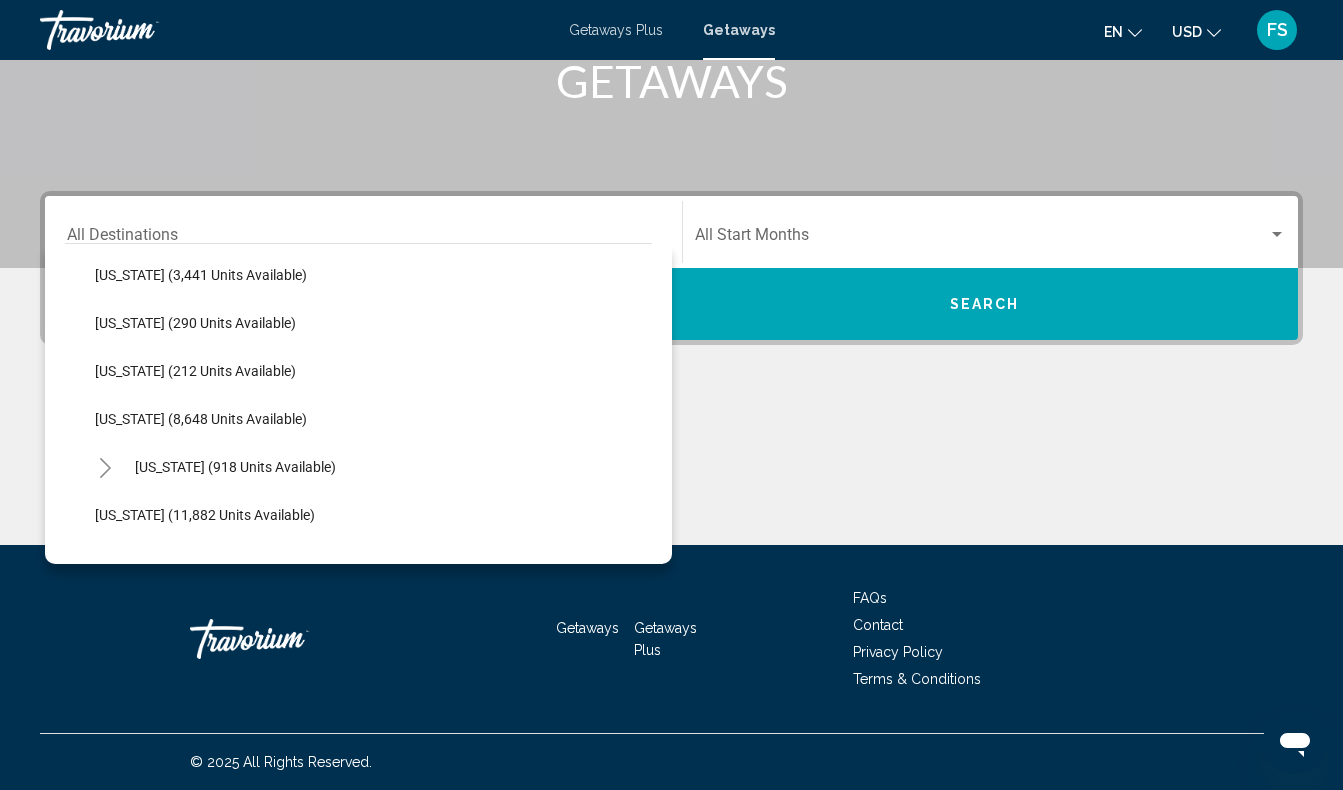 scroll, scrollTop: 638, scrollLeft: 0, axis: vertical 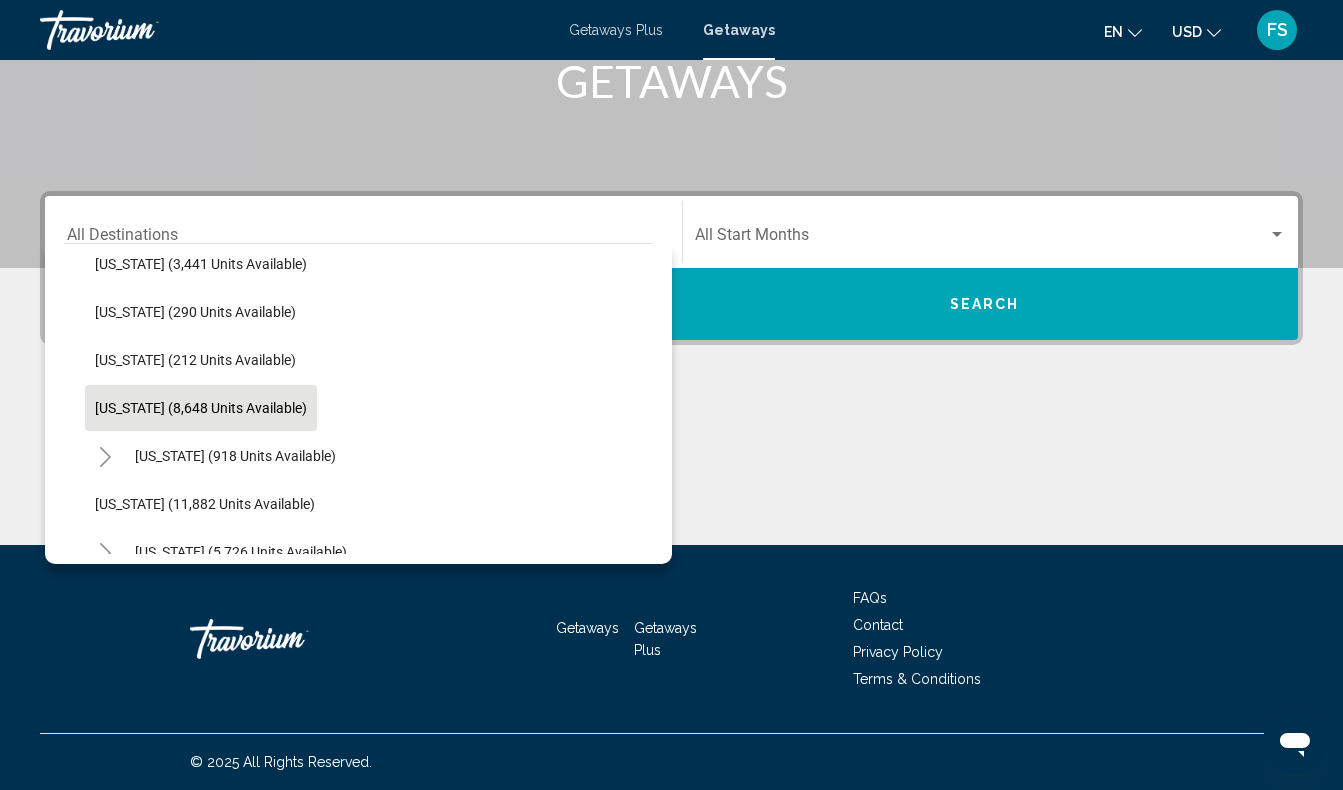click on "[US_STATE] (8,648 units available)" 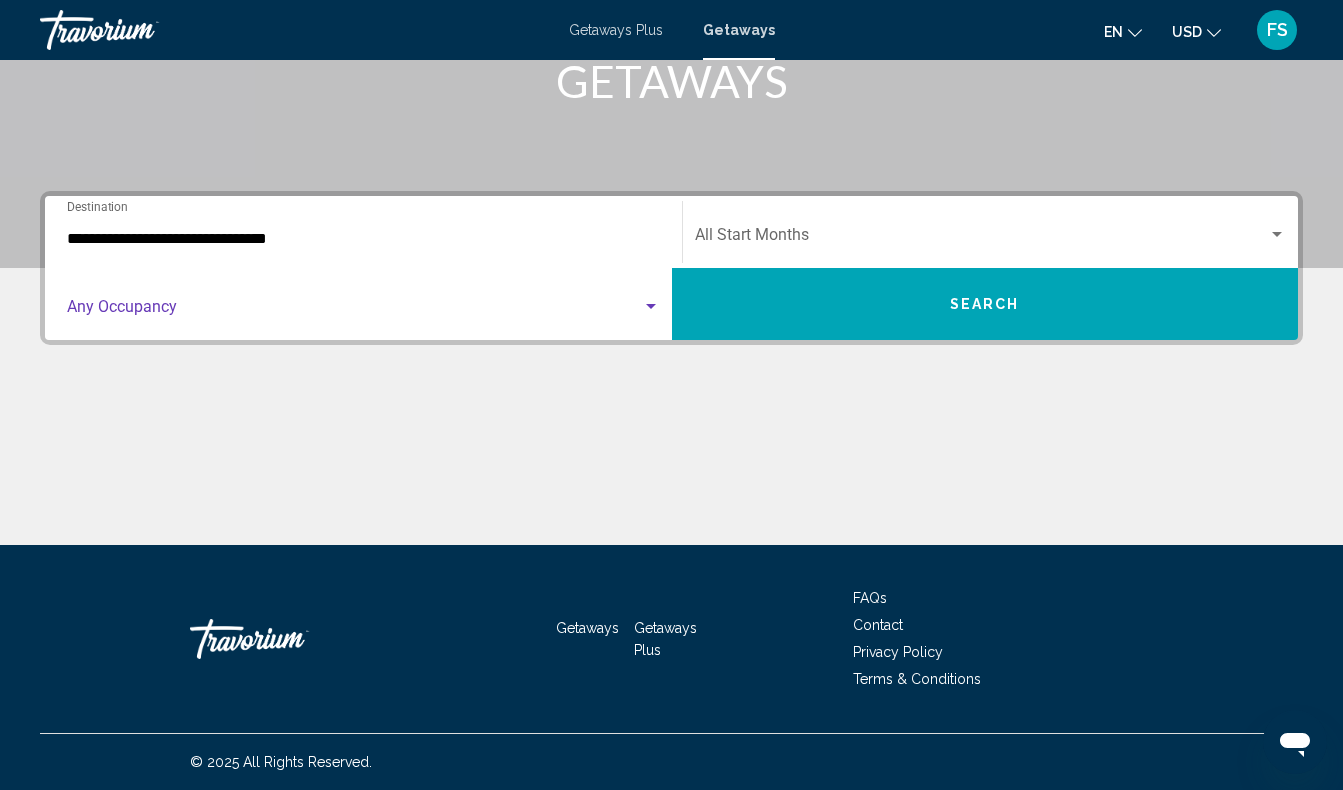 click at bounding box center (354, 311) 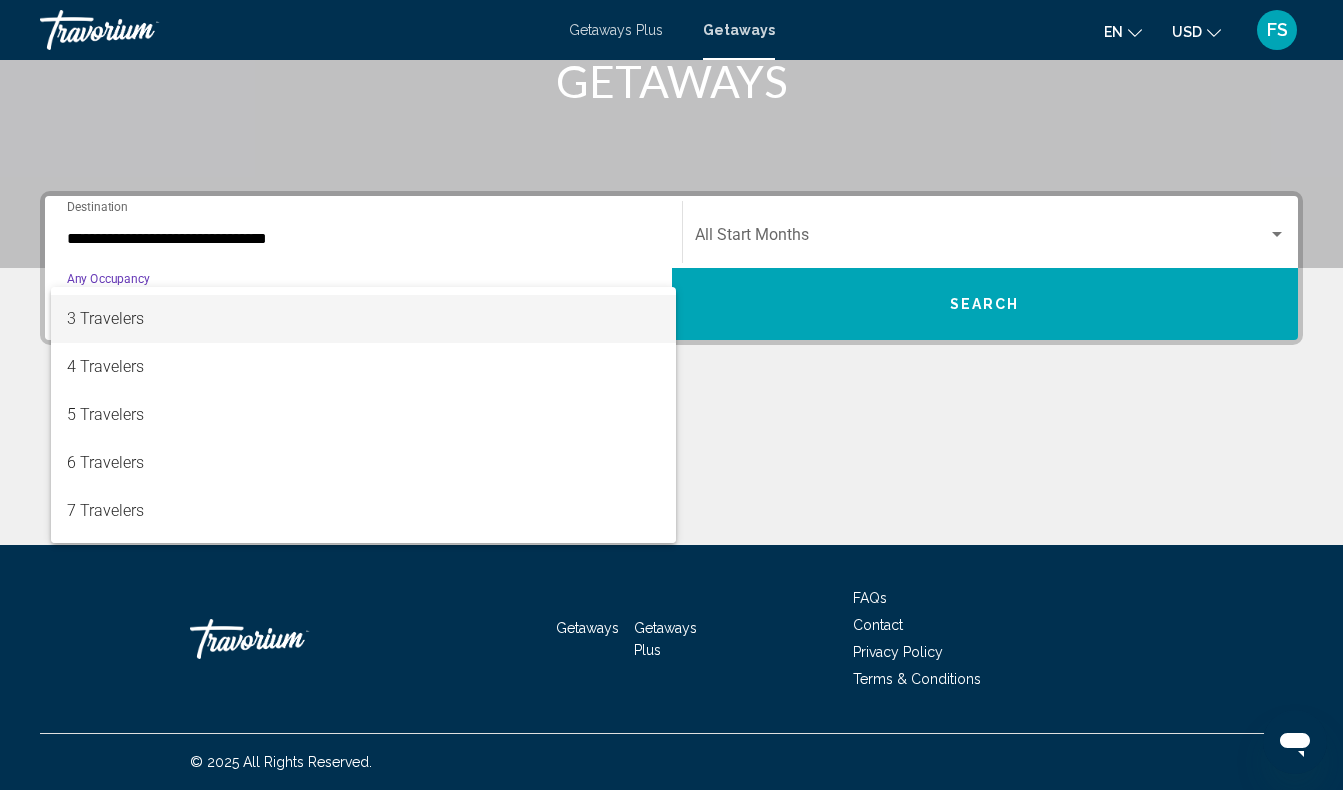 scroll, scrollTop: 95, scrollLeft: 0, axis: vertical 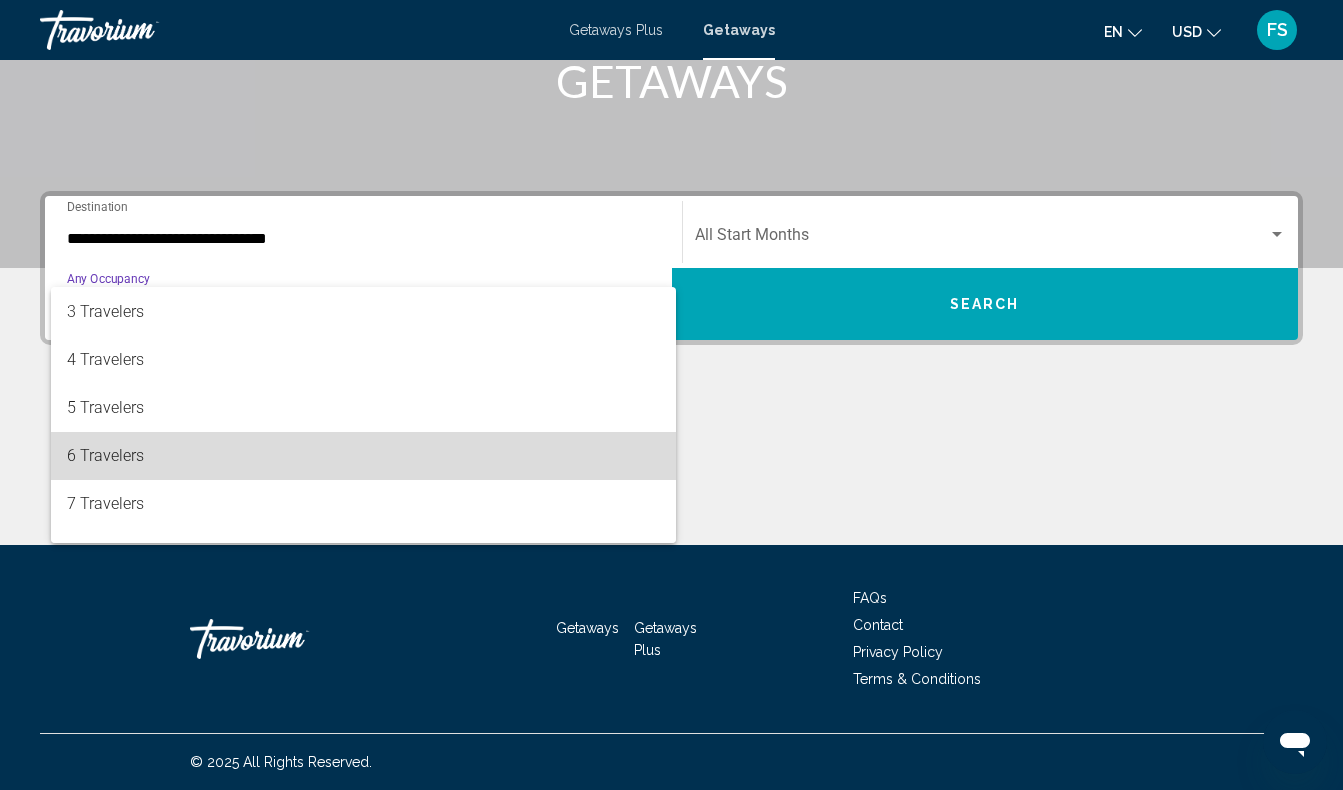 click on "6 Travelers" at bounding box center (363, 456) 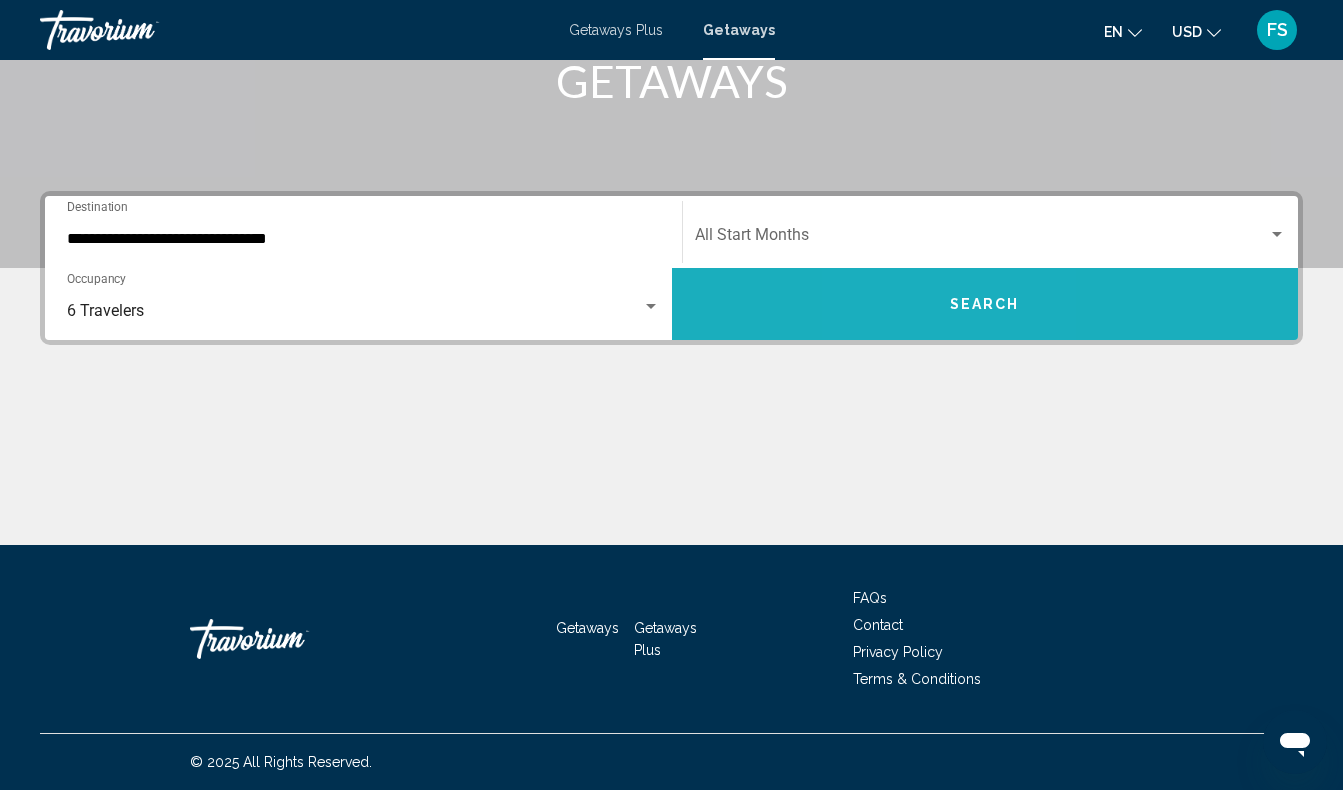 click on "Search" at bounding box center (985, 304) 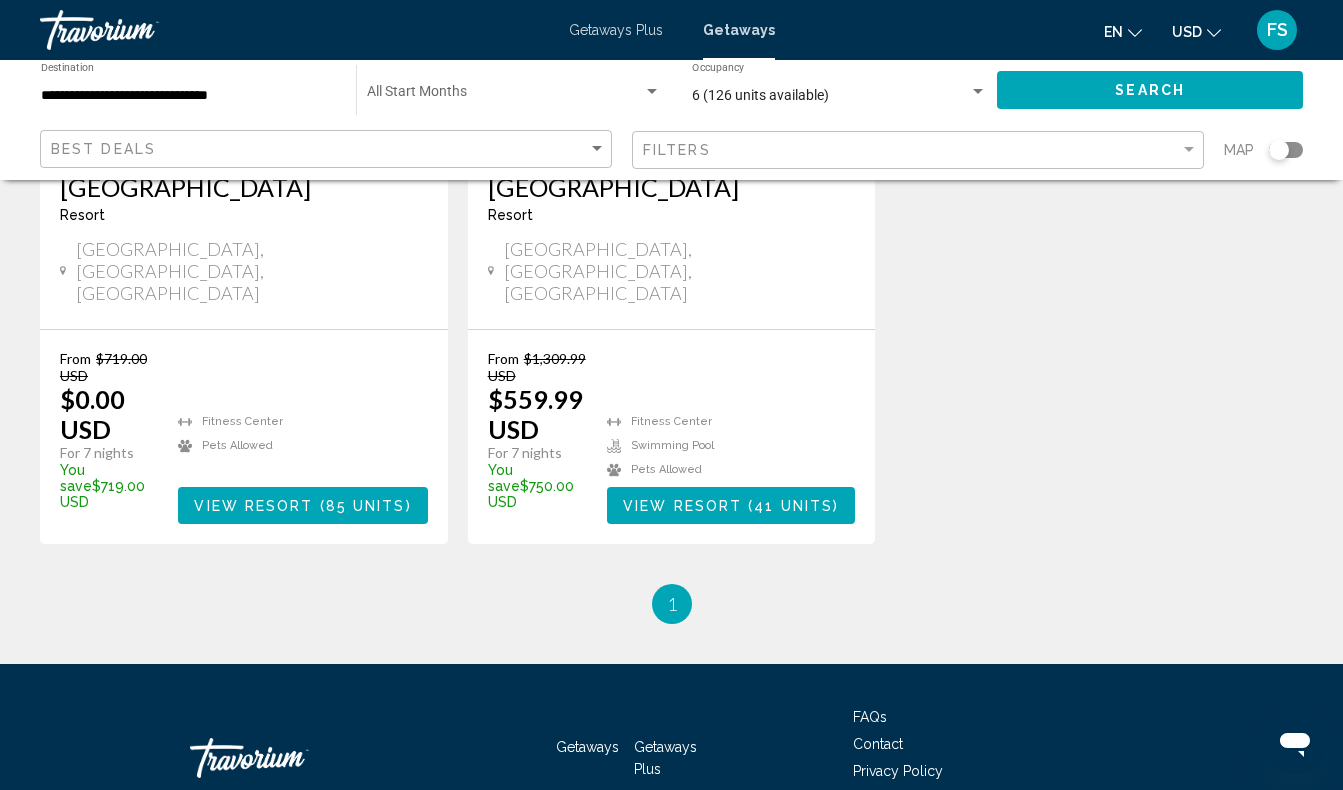 scroll, scrollTop: 497, scrollLeft: 0, axis: vertical 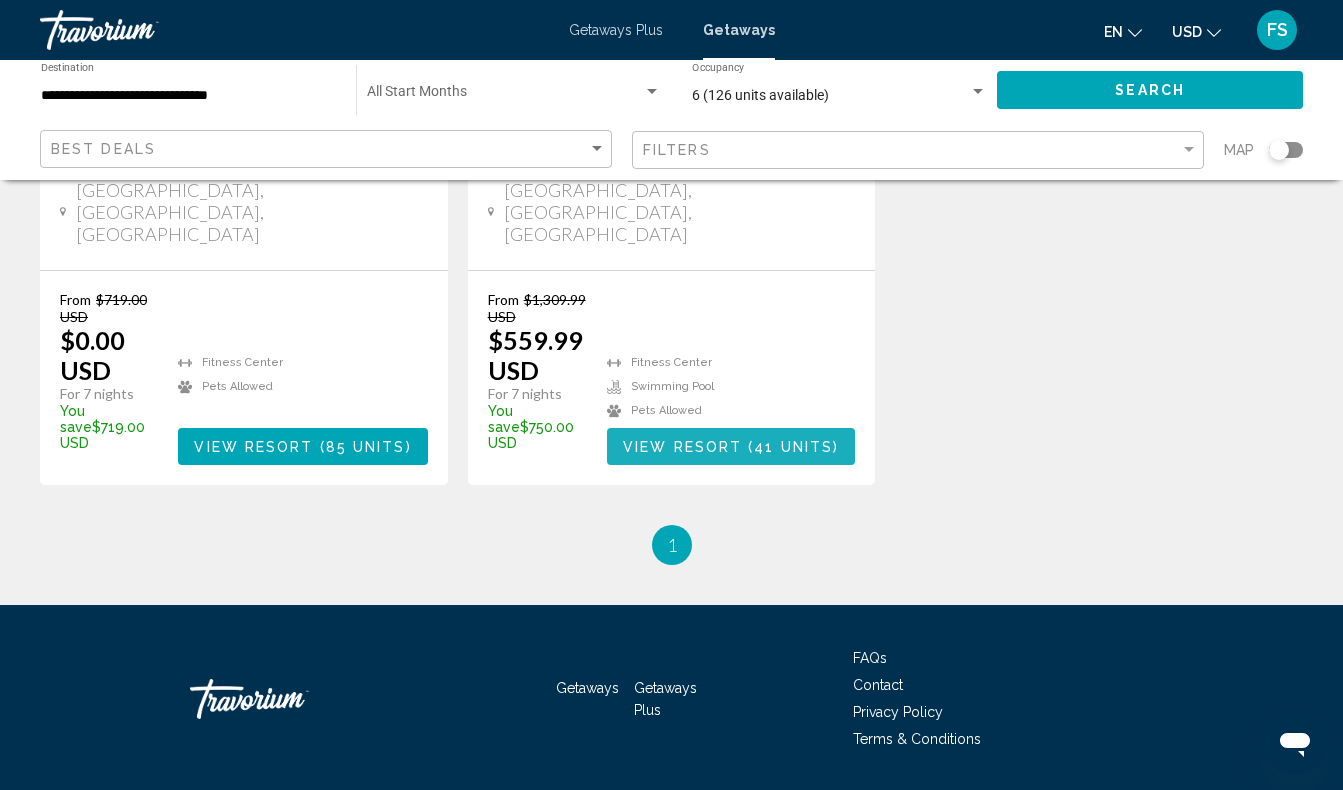 click on "View Resort    ( 41 units )" at bounding box center [731, 446] 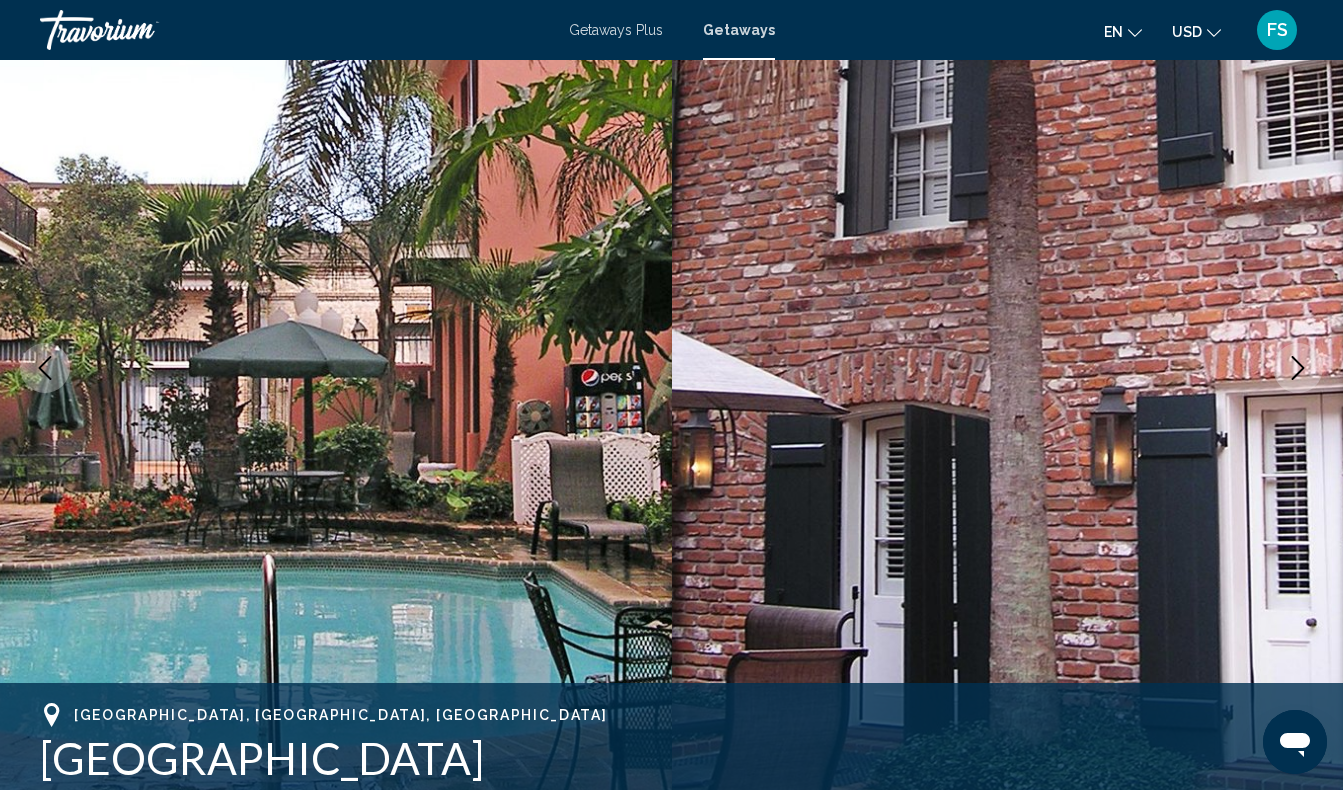 scroll, scrollTop: 0, scrollLeft: 0, axis: both 